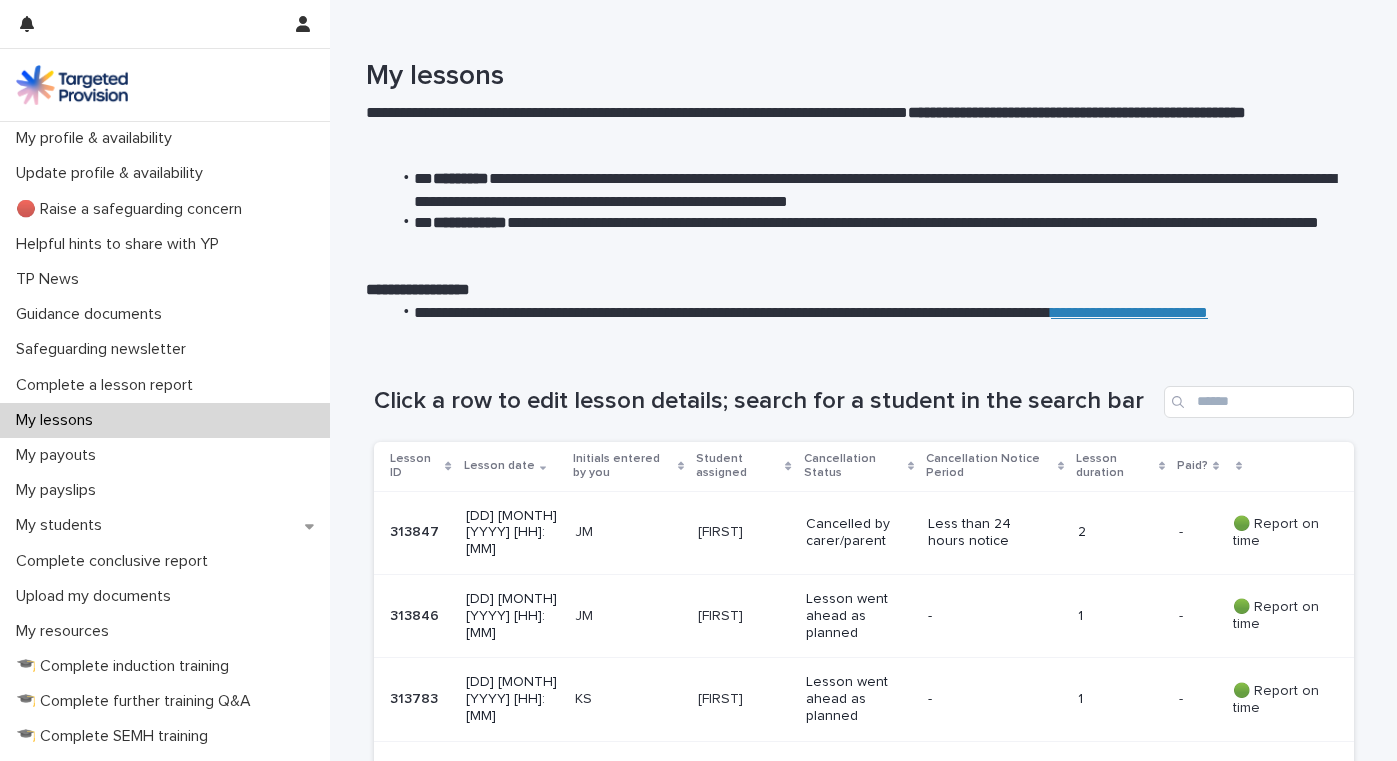 scroll, scrollTop: 0, scrollLeft: 0, axis: both 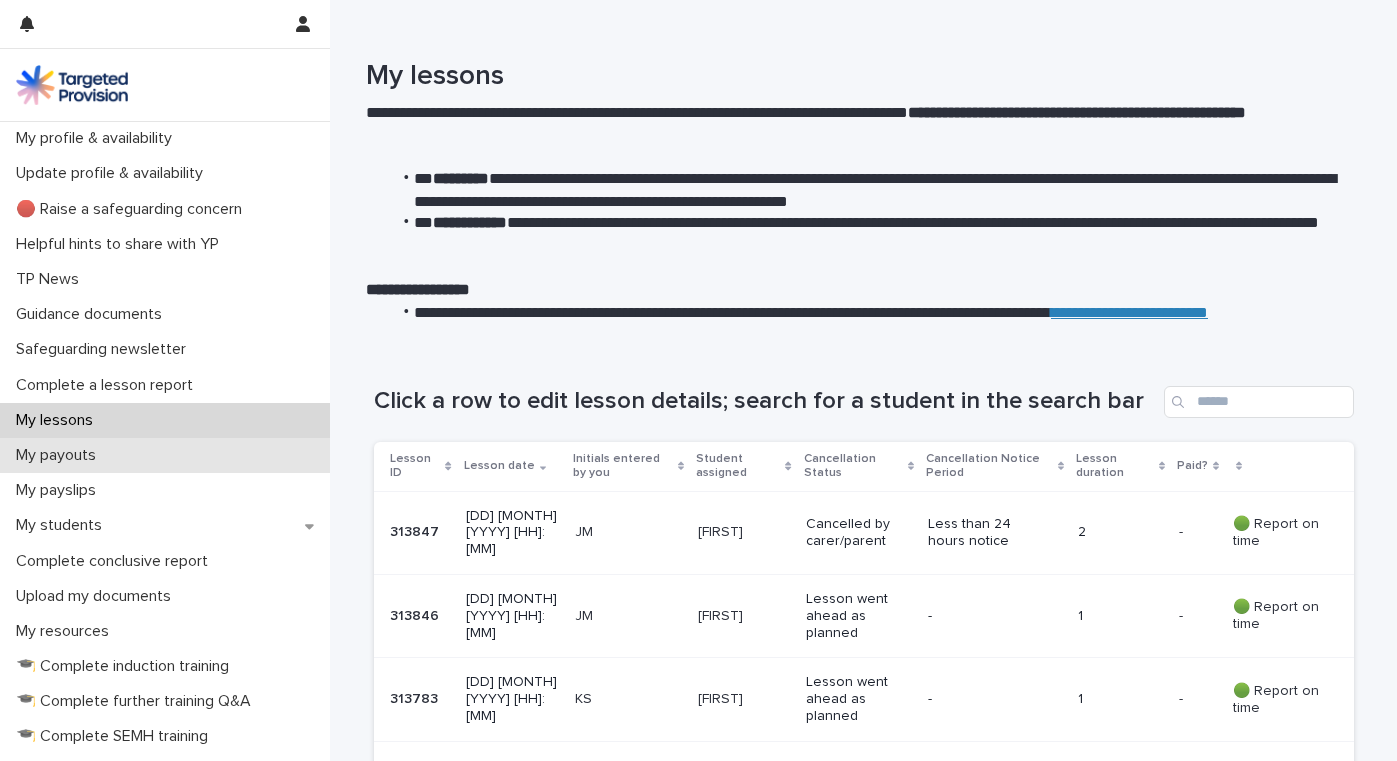 click on "My payouts" at bounding box center (60, 455) 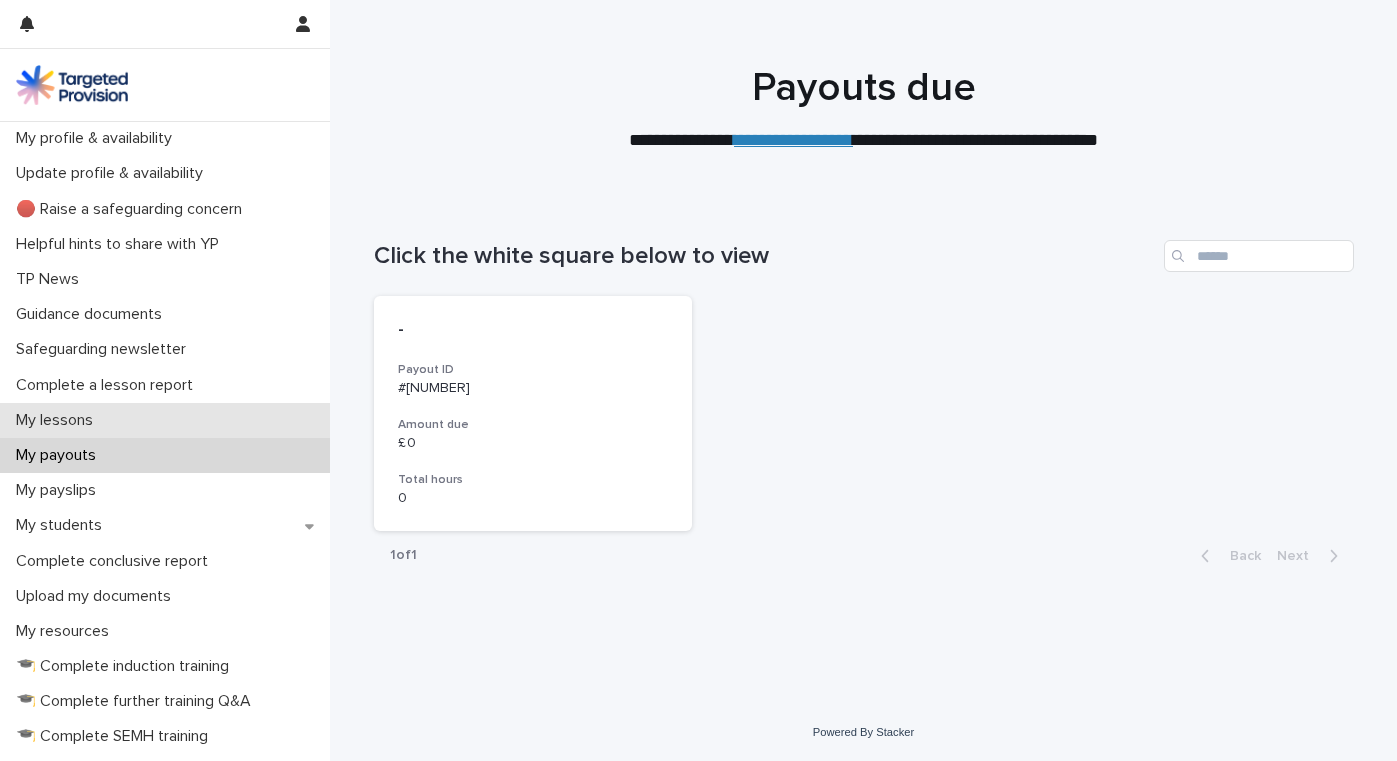 click on "My lessons" at bounding box center (58, 420) 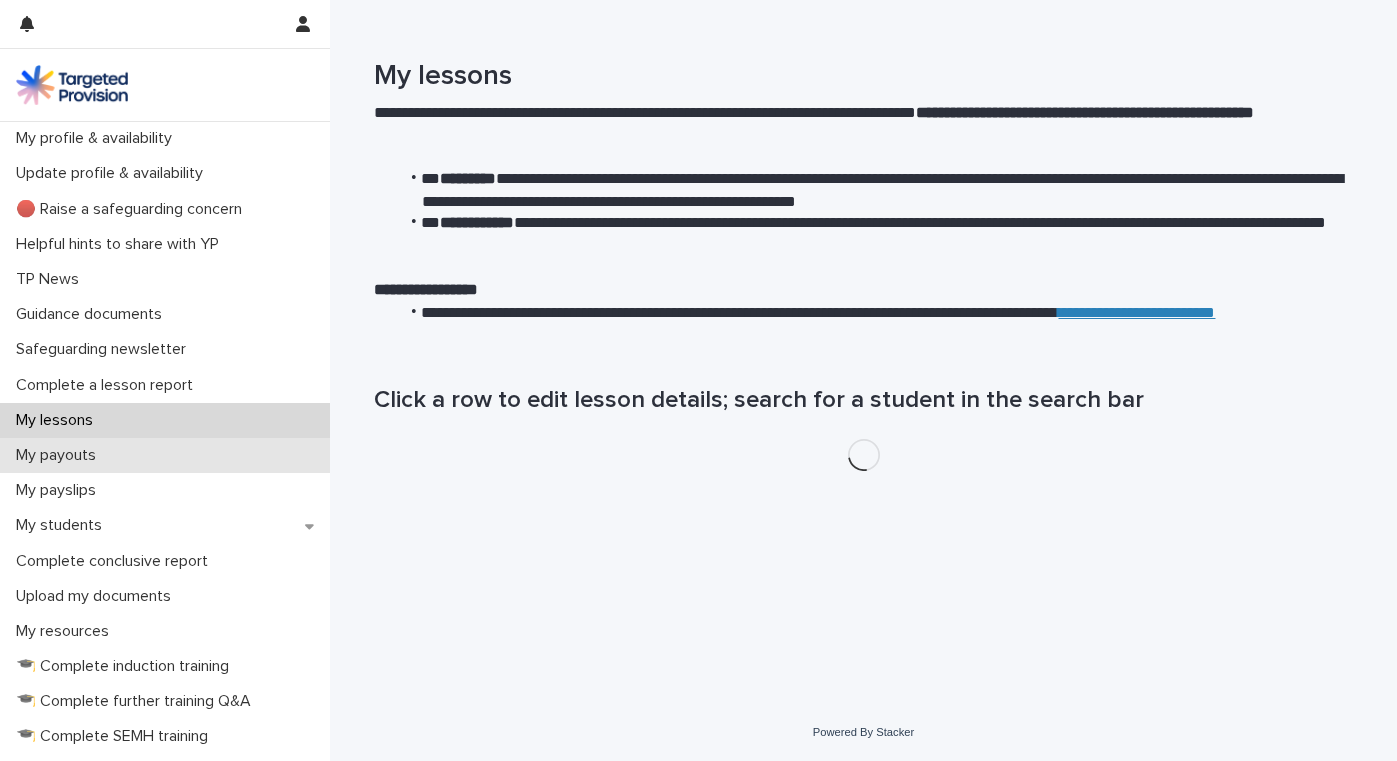 click on "My payouts" at bounding box center (60, 455) 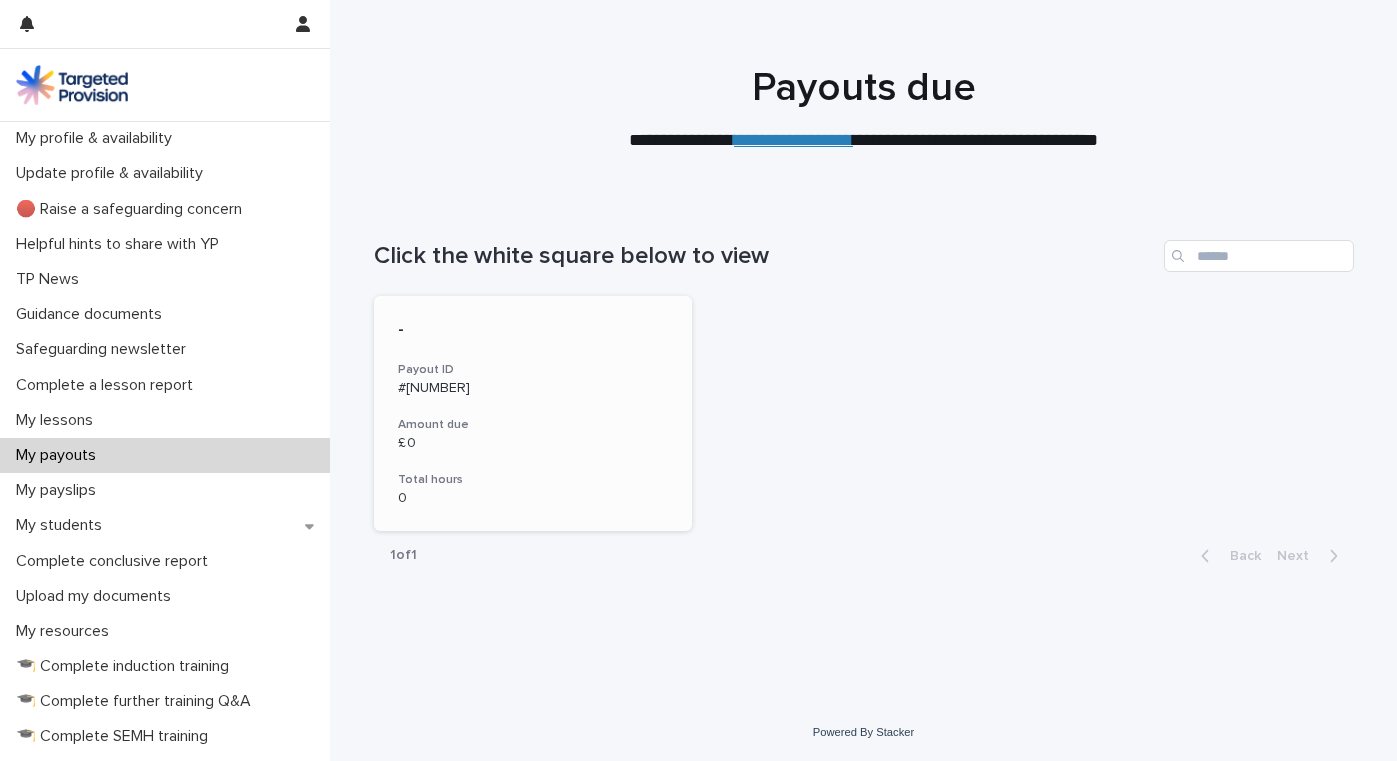 click on "- Payout ID #12319909 Amount due £ 0 Total hours 0" at bounding box center [533, 413] 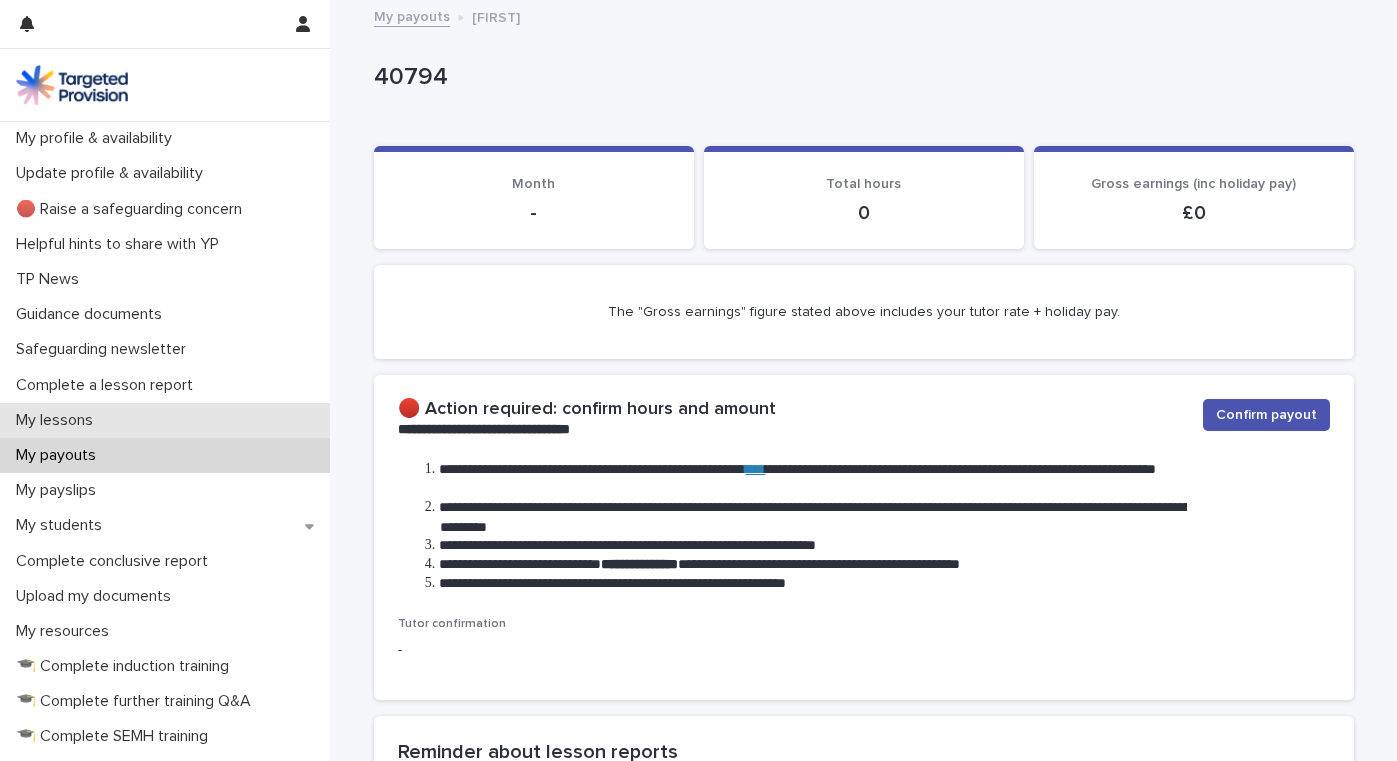 click on "My lessons" at bounding box center (58, 420) 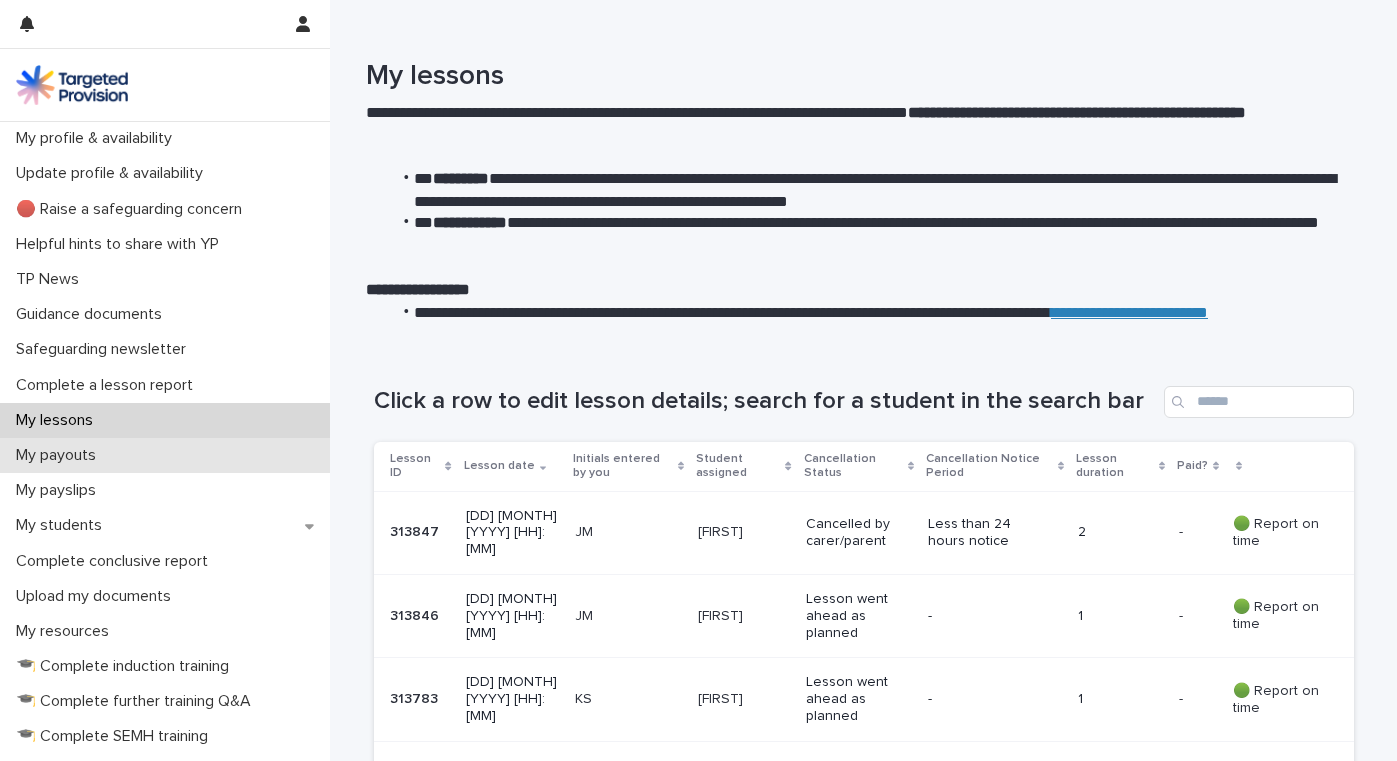 click on "My payouts" at bounding box center [60, 455] 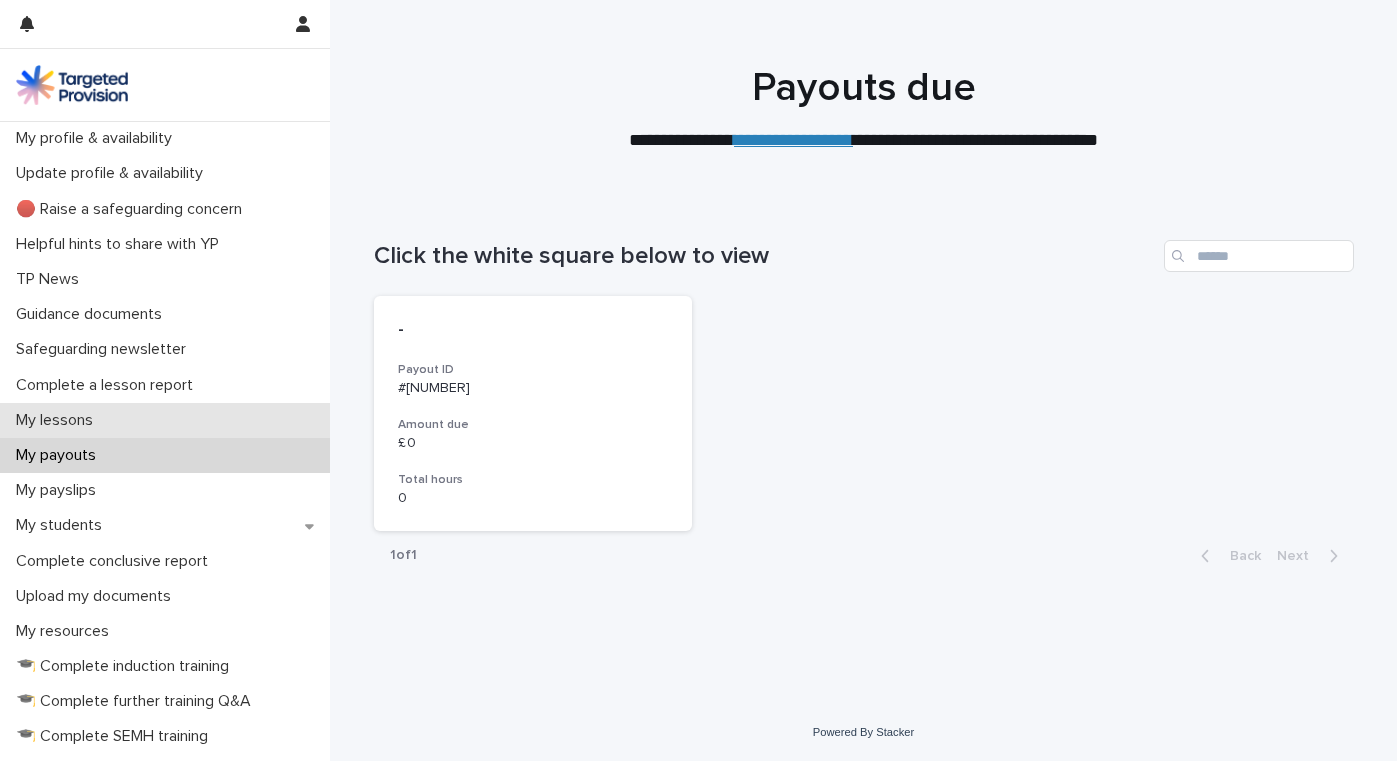 click on "My lessons" at bounding box center [58, 420] 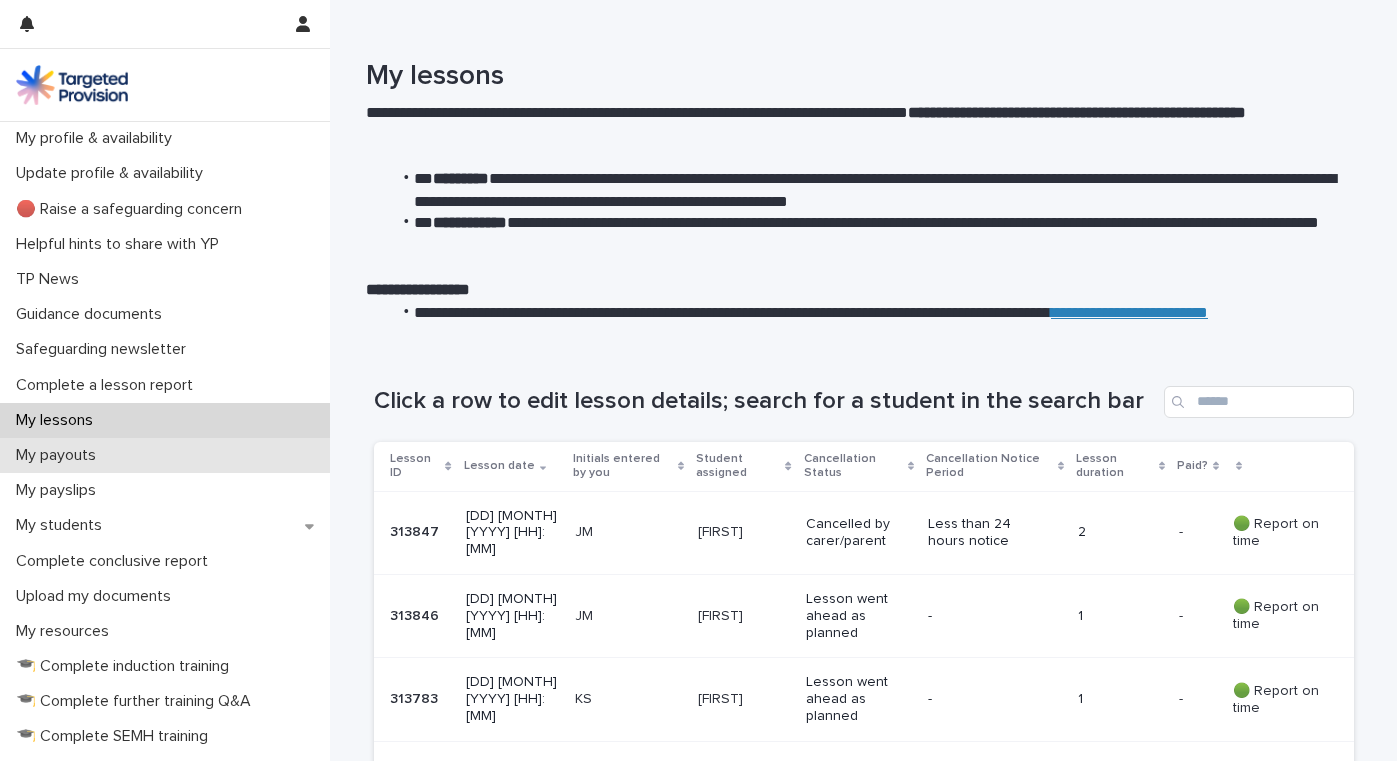 click on "My payouts" at bounding box center (60, 455) 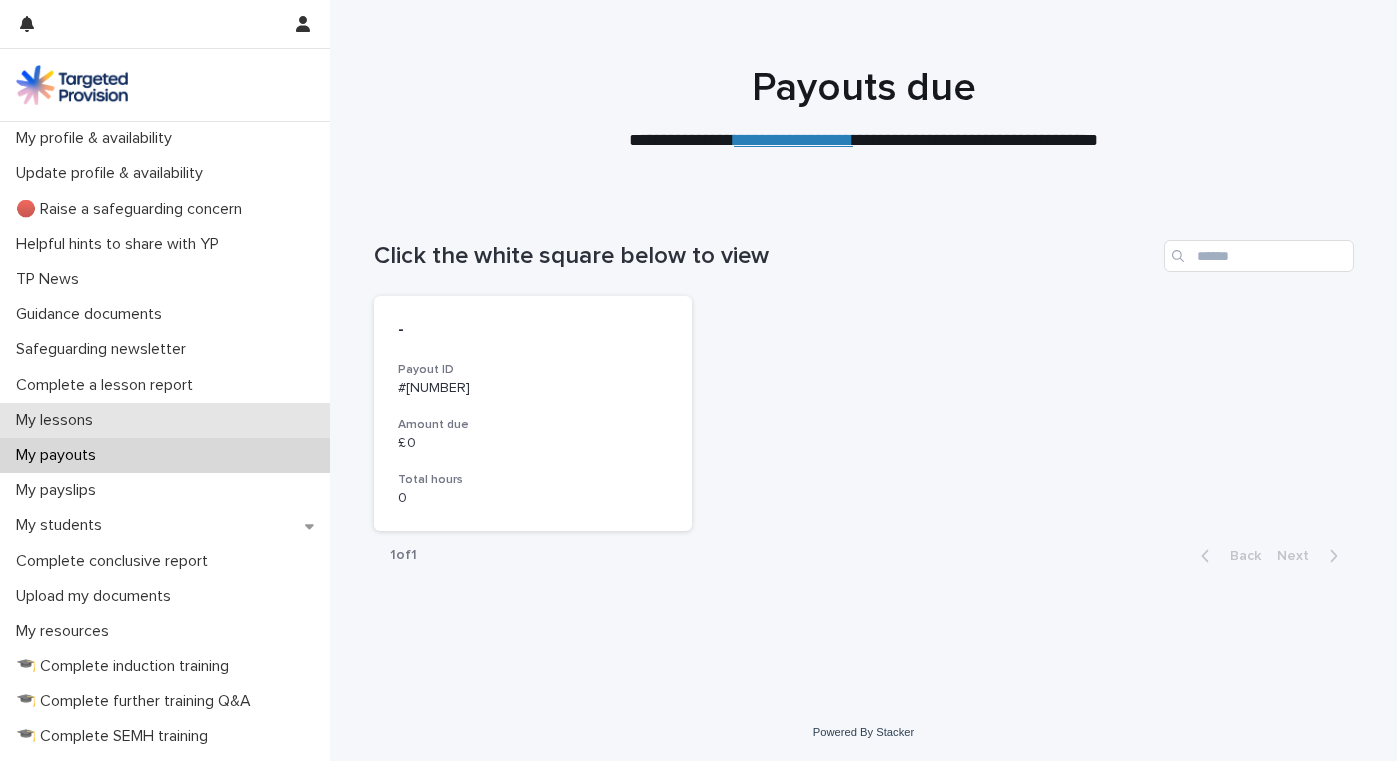 click on "My lessons" at bounding box center [58, 420] 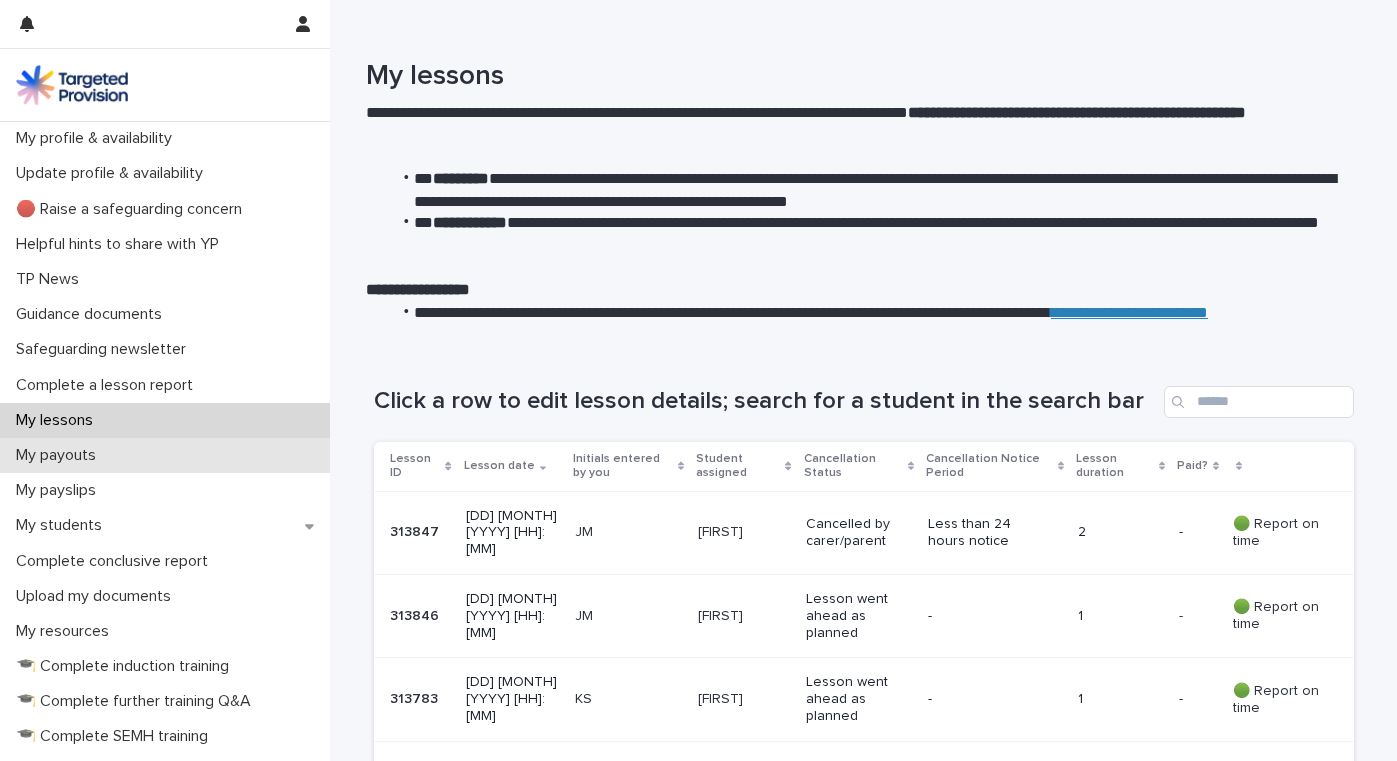 click on "My payouts" at bounding box center (60, 455) 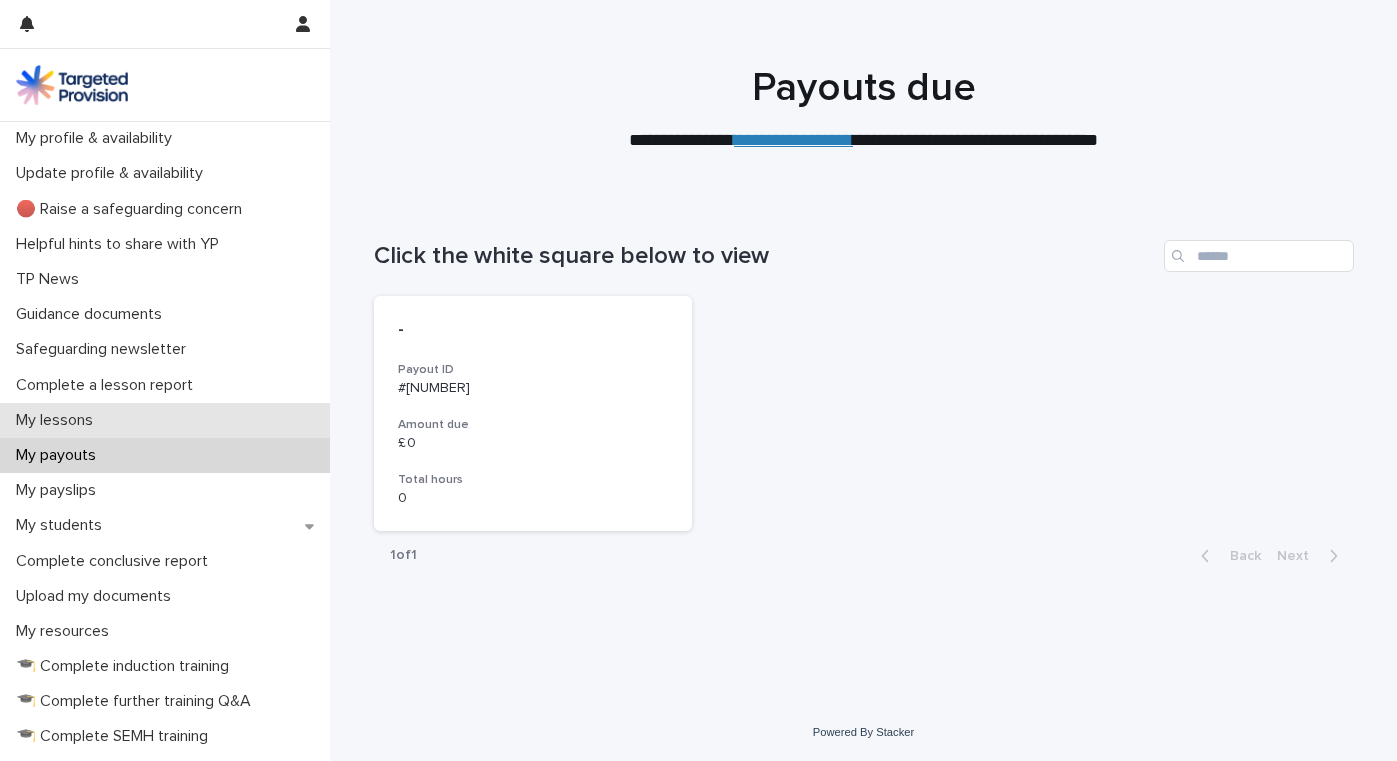 click on "My lessons" at bounding box center (58, 420) 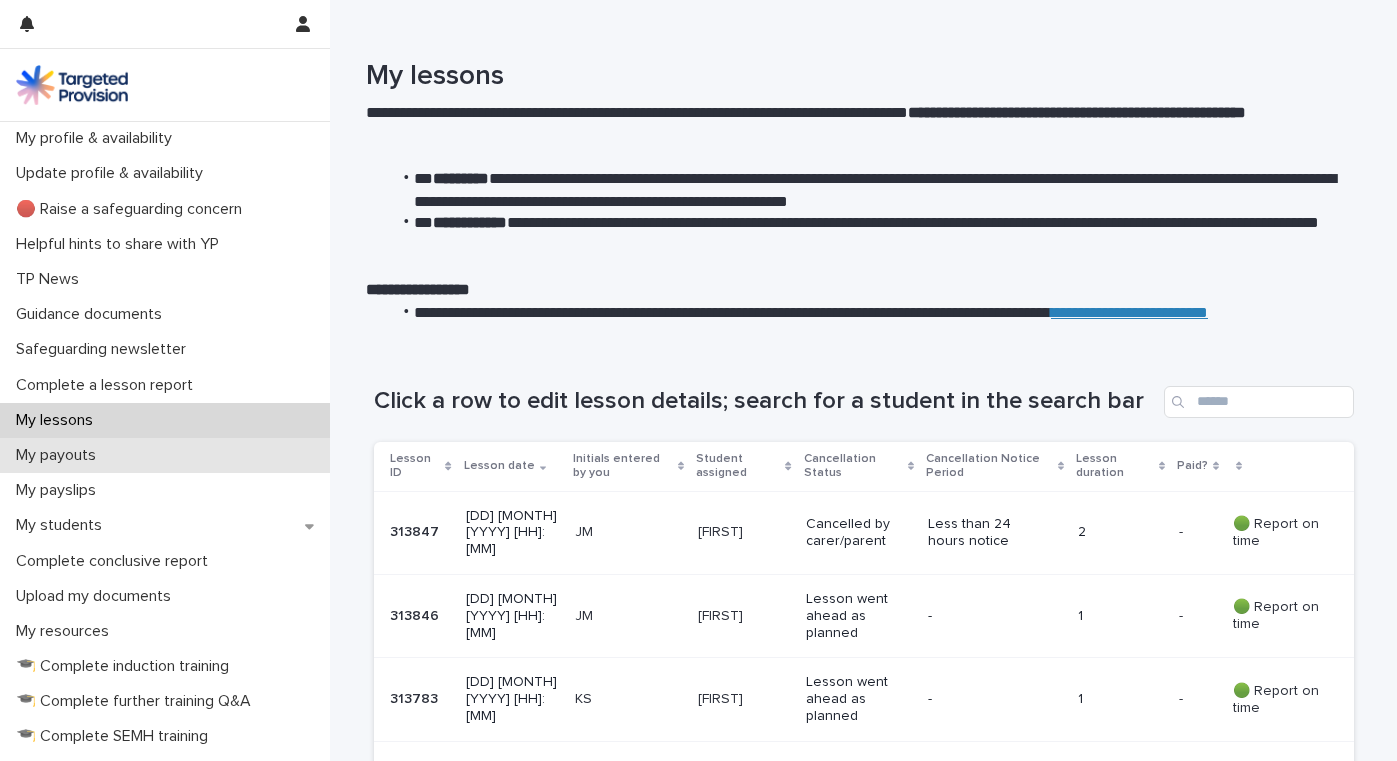click on "My payouts" at bounding box center (60, 455) 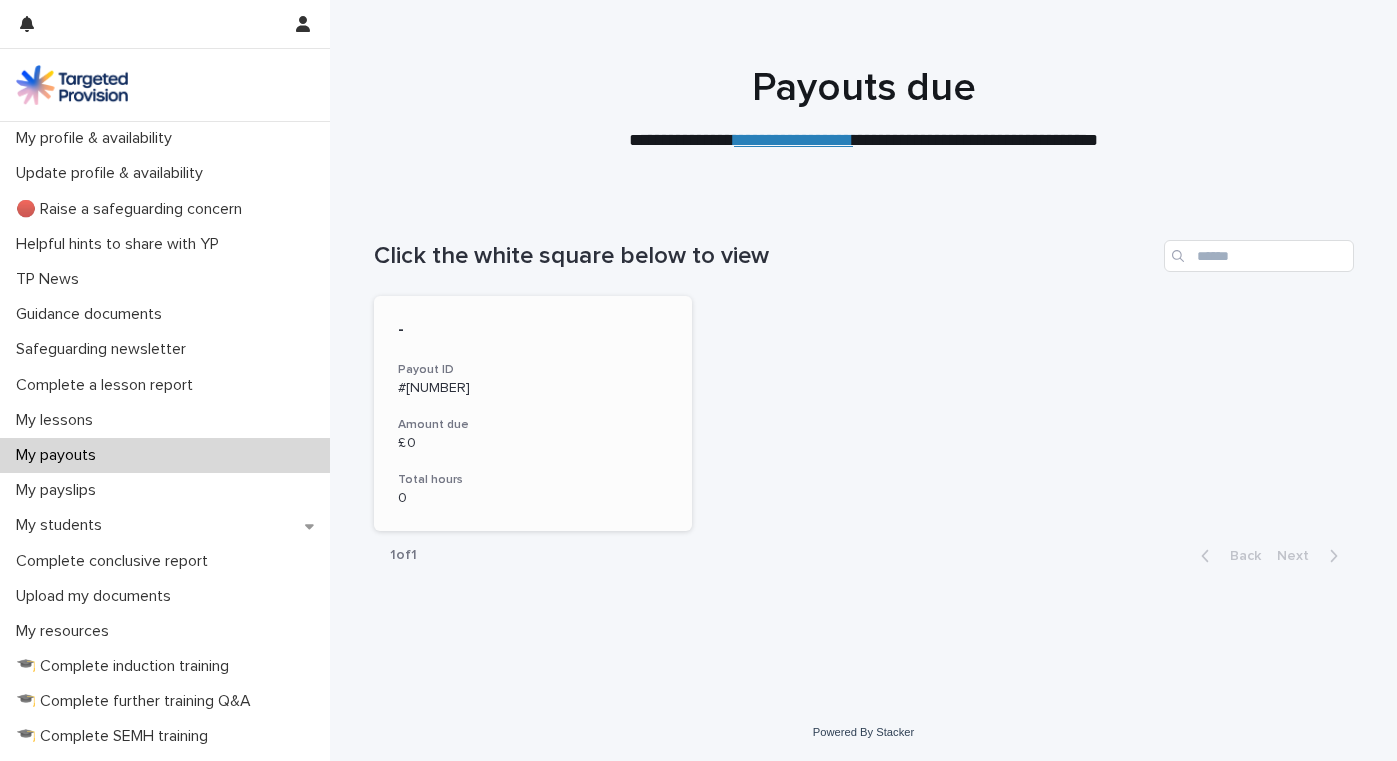 click on "£ 0" at bounding box center (533, 443) 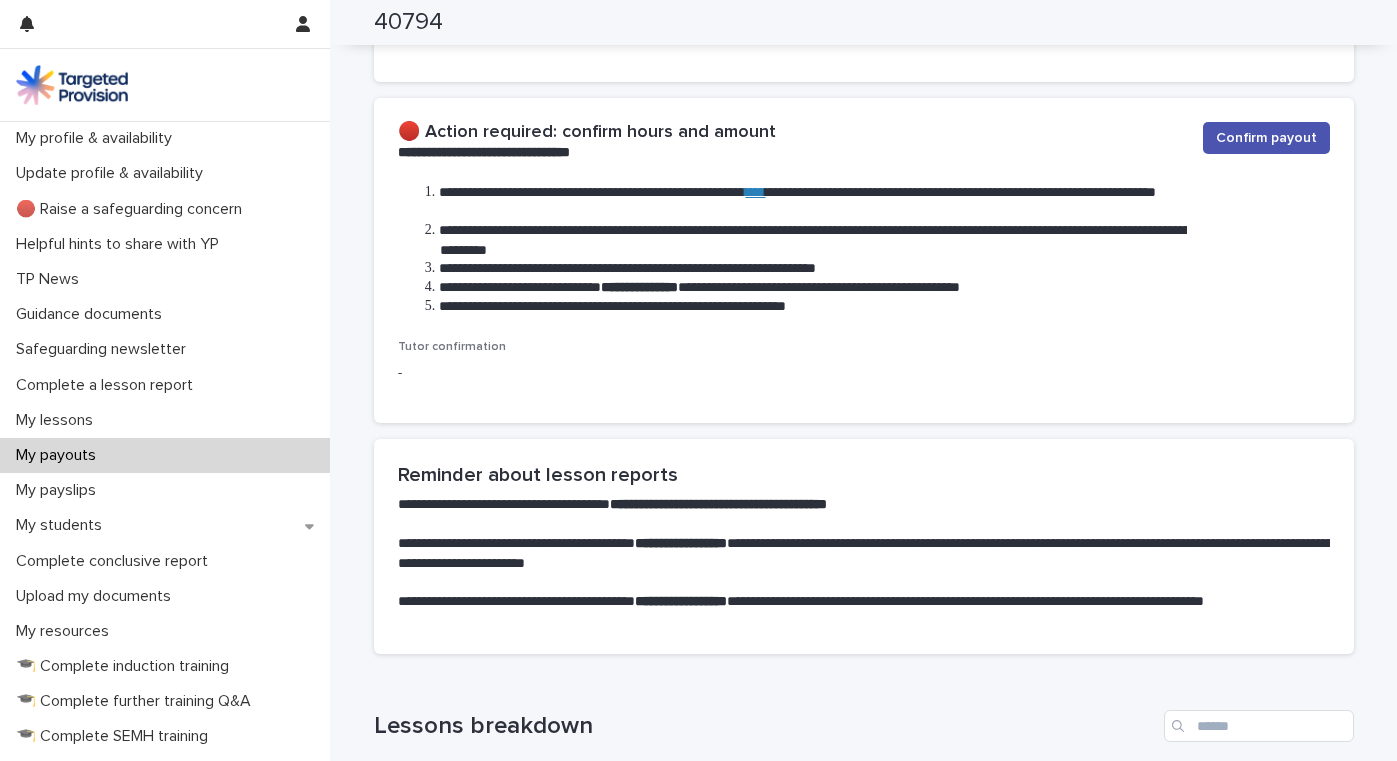 scroll, scrollTop: 0, scrollLeft: 0, axis: both 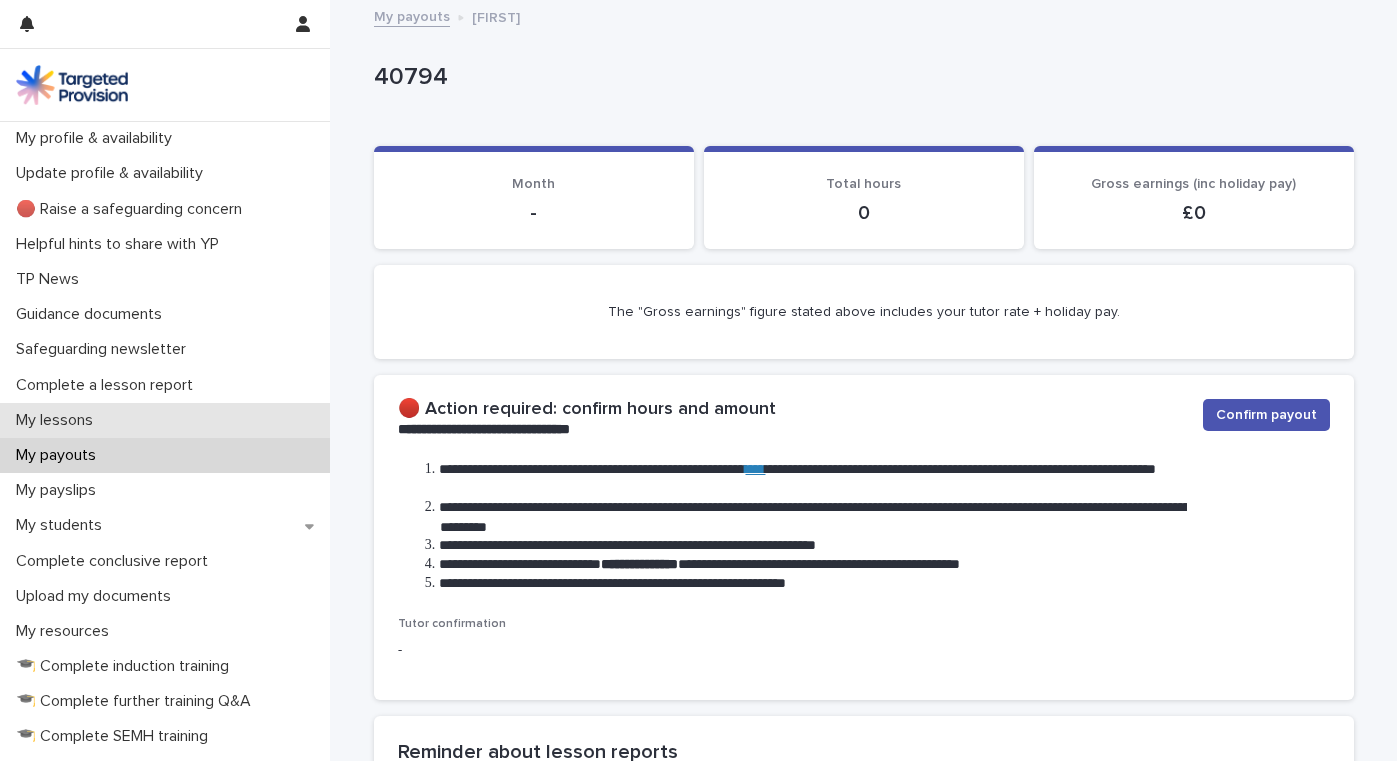 click on "My lessons" at bounding box center [165, 420] 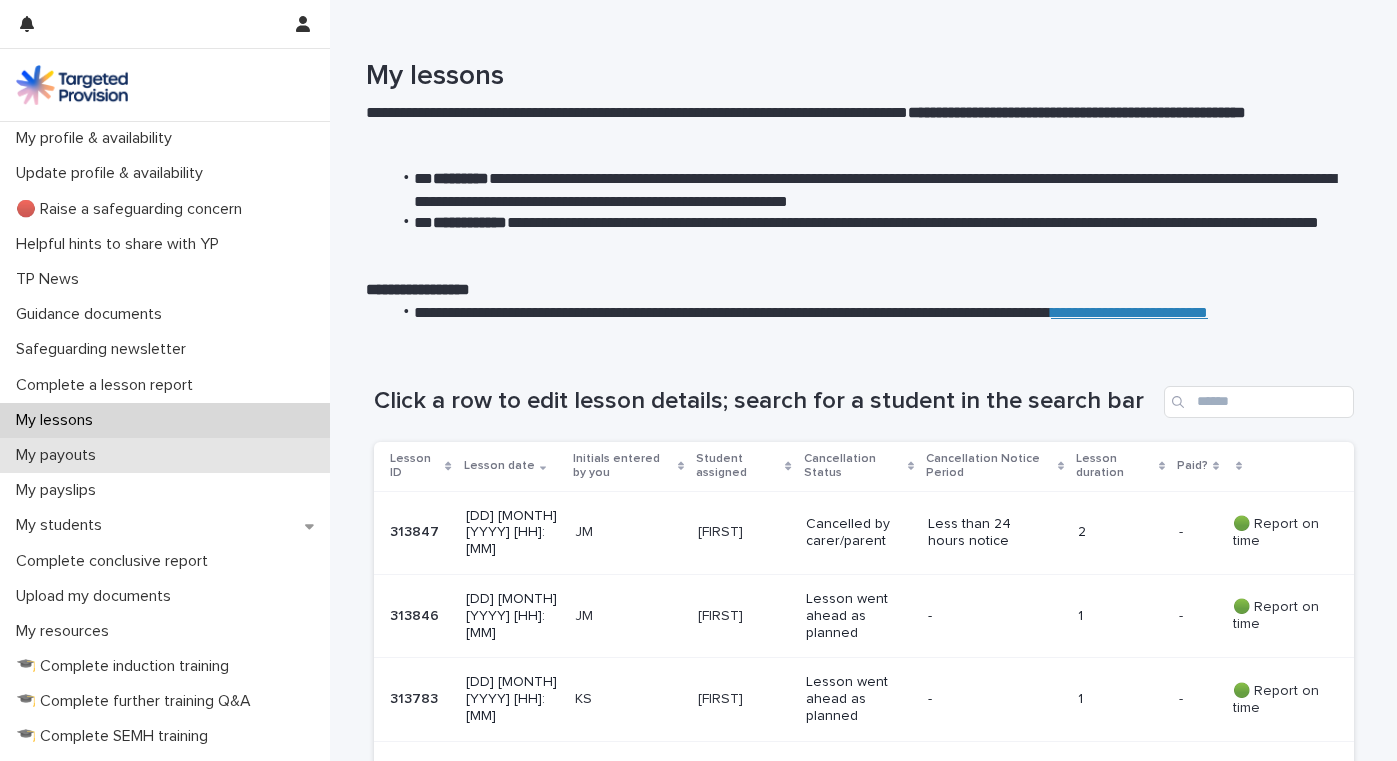 click on "My payouts" at bounding box center (60, 455) 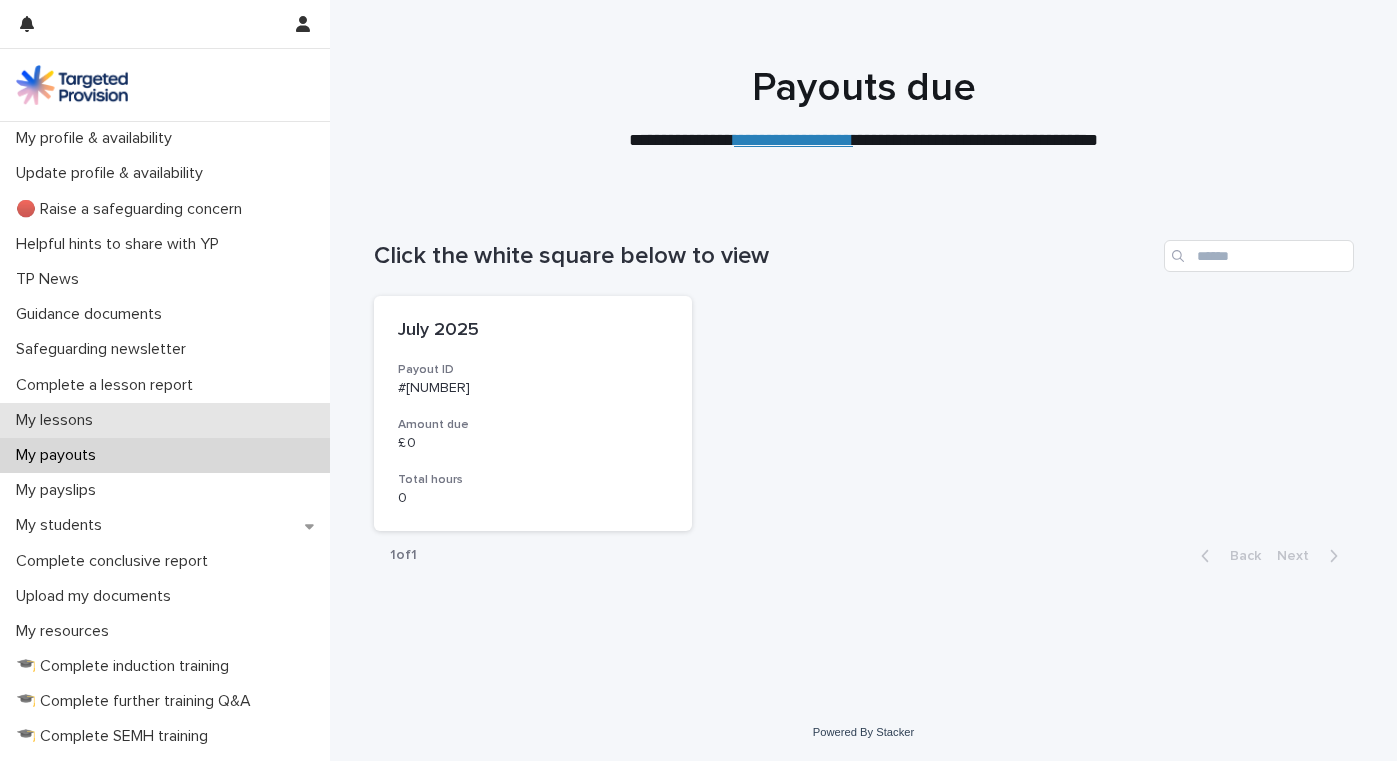 click on "My lessons" at bounding box center [58, 420] 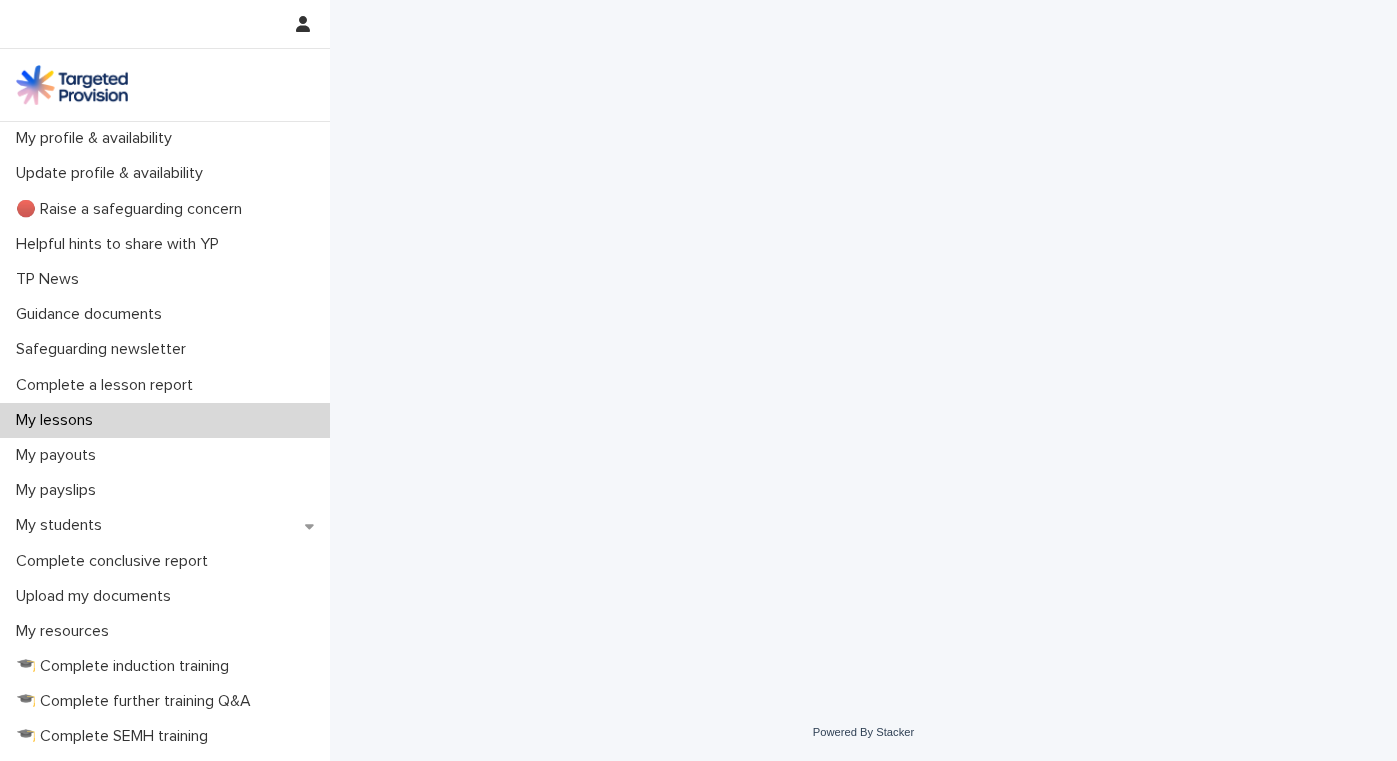 scroll, scrollTop: 0, scrollLeft: 0, axis: both 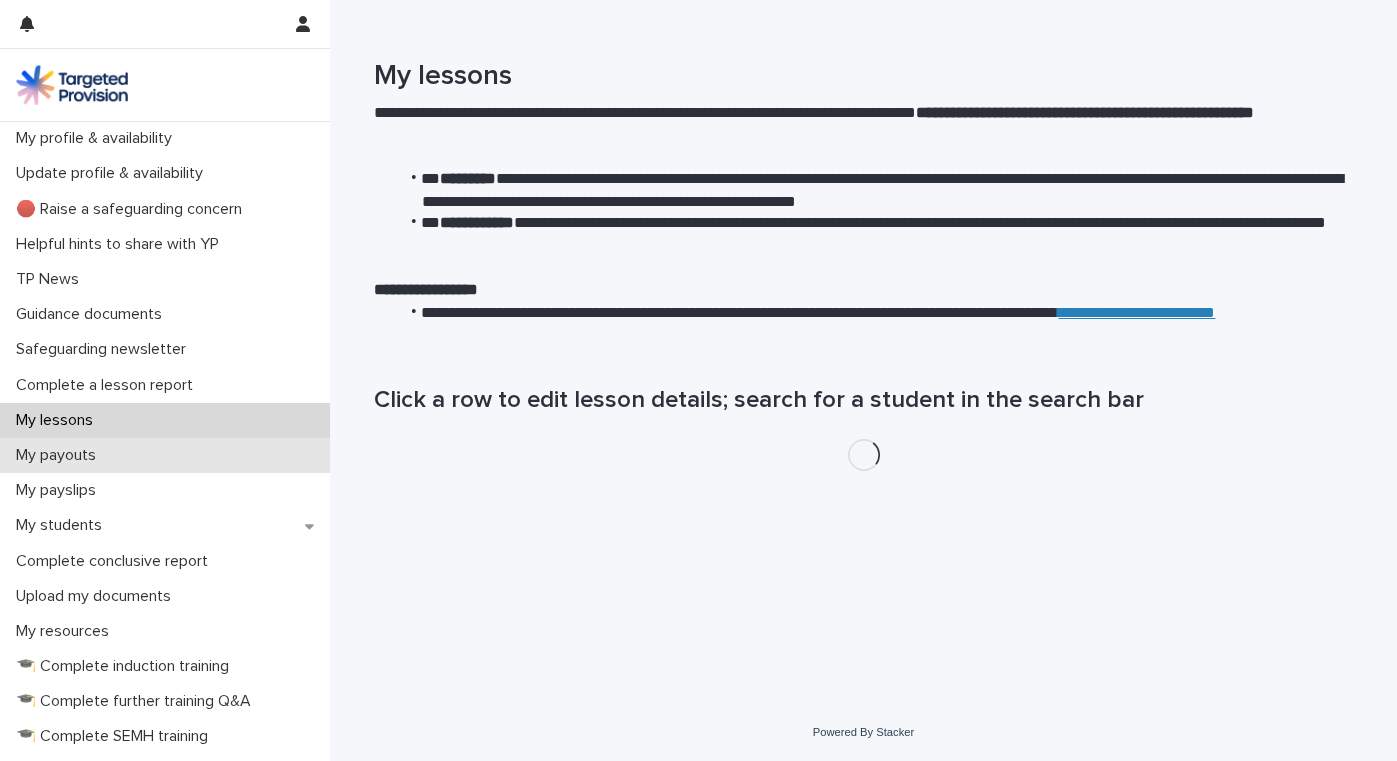 click on "My payouts" at bounding box center [60, 455] 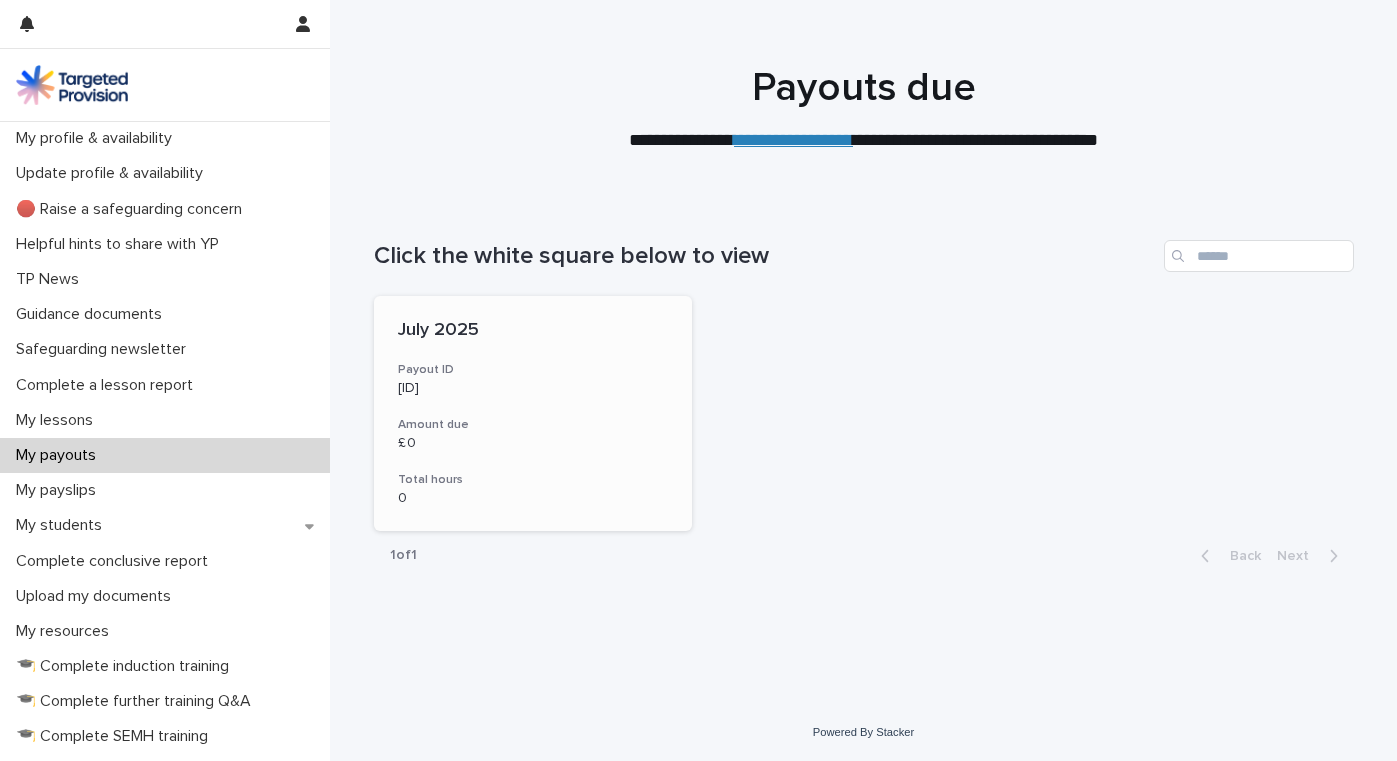 click on "Amount due" at bounding box center (533, 425) 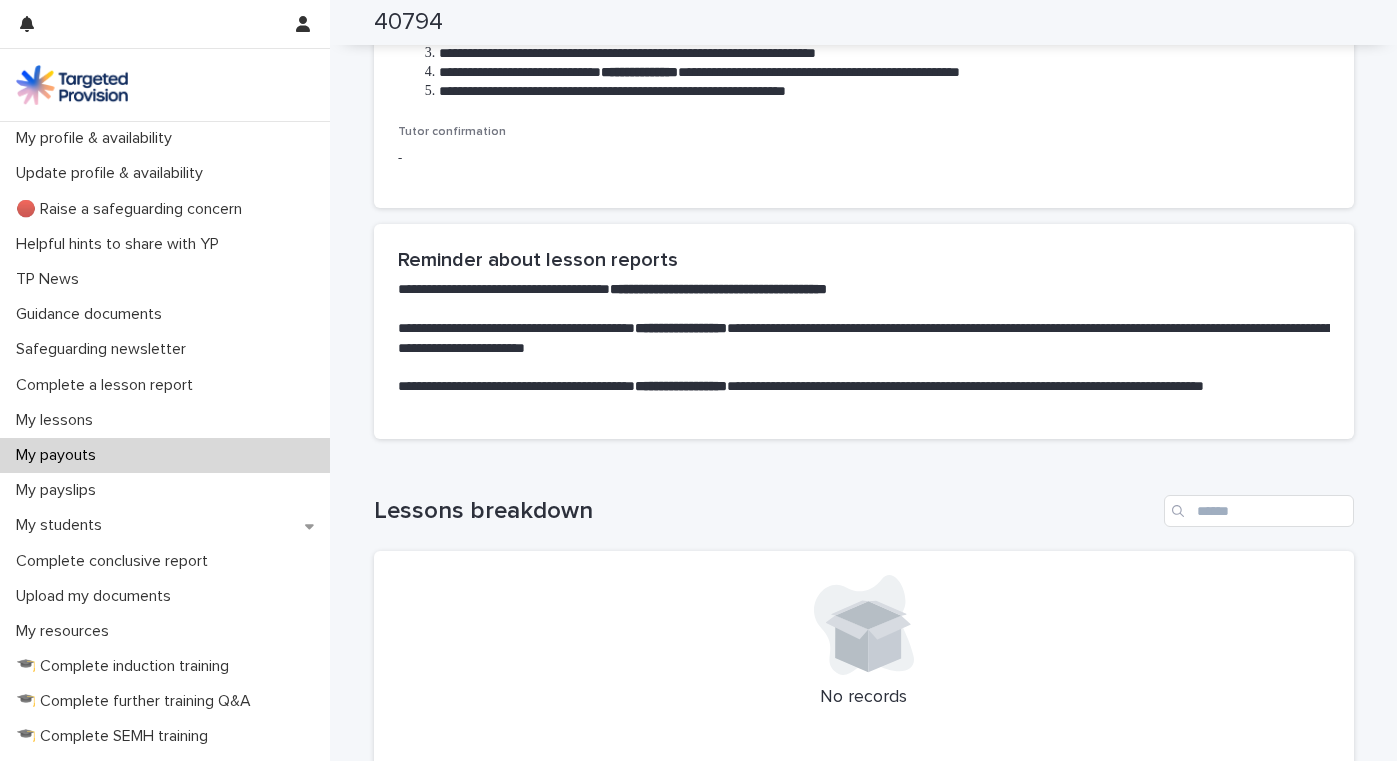 scroll, scrollTop: 288, scrollLeft: 0, axis: vertical 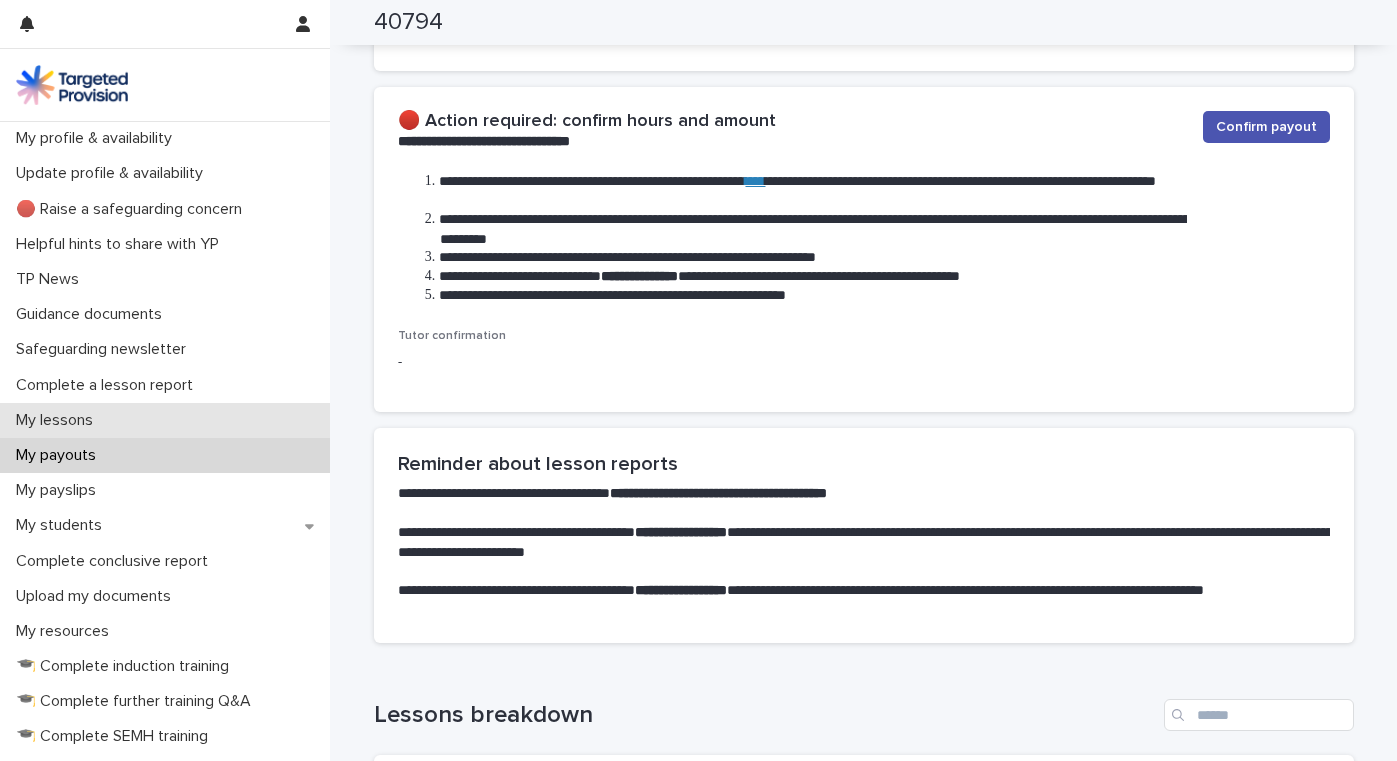 click on "My lessons" at bounding box center (58, 420) 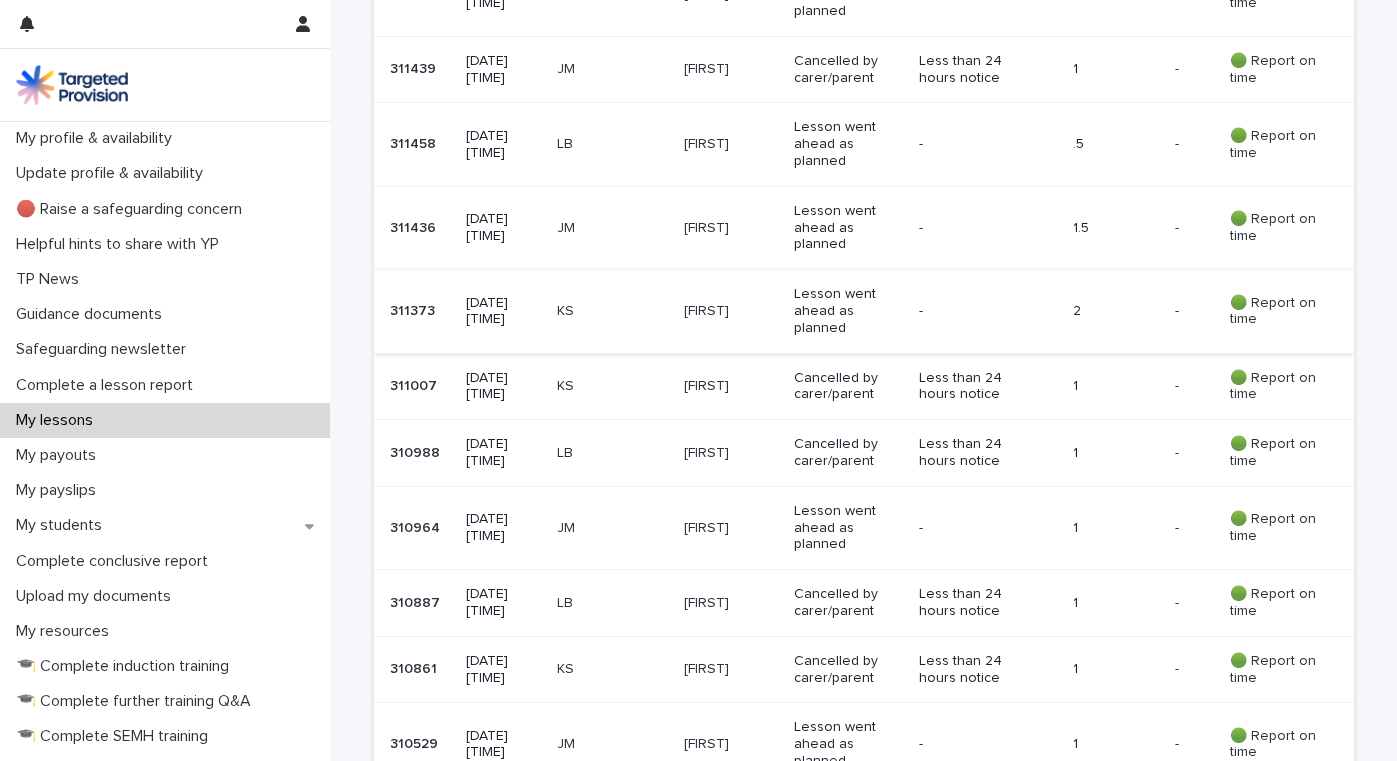 scroll, scrollTop: 2142, scrollLeft: 0, axis: vertical 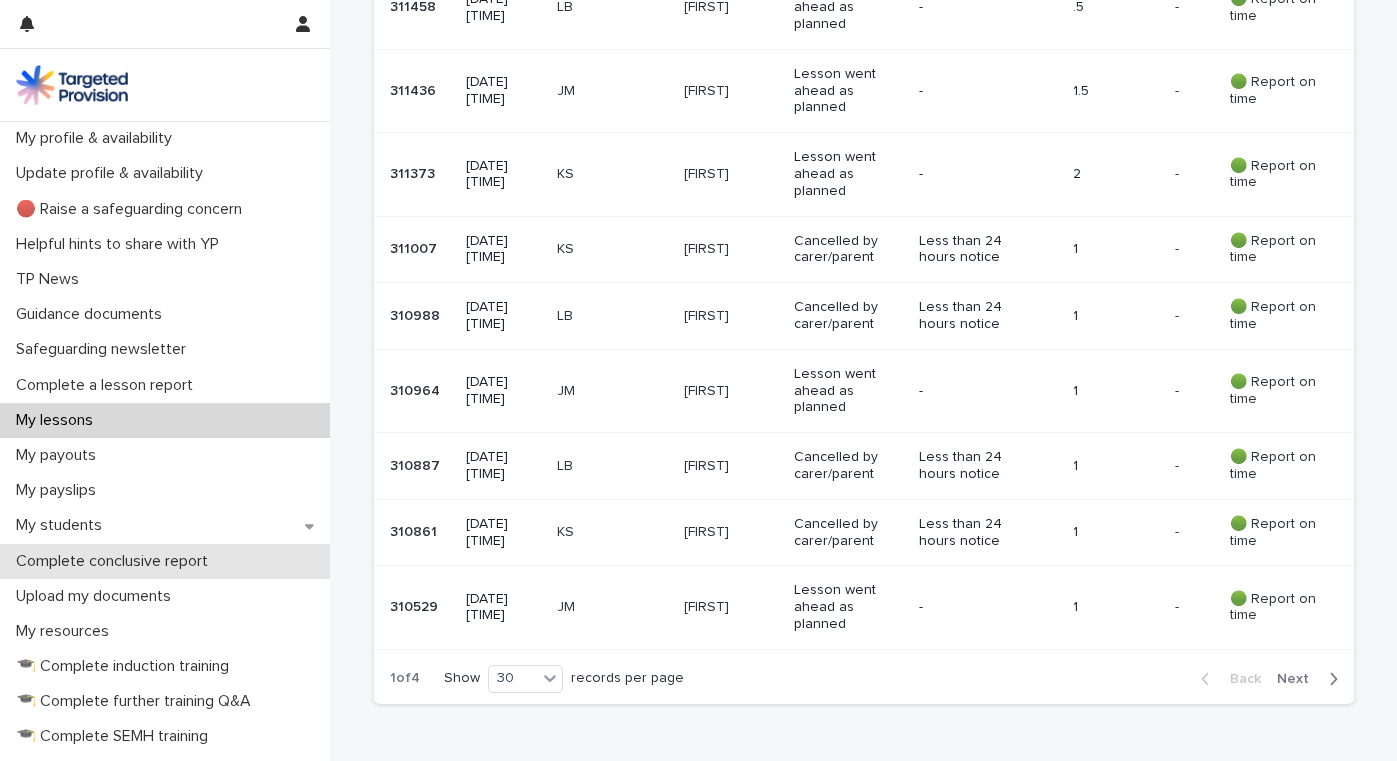 click on "Complete conclusive report" at bounding box center [116, 561] 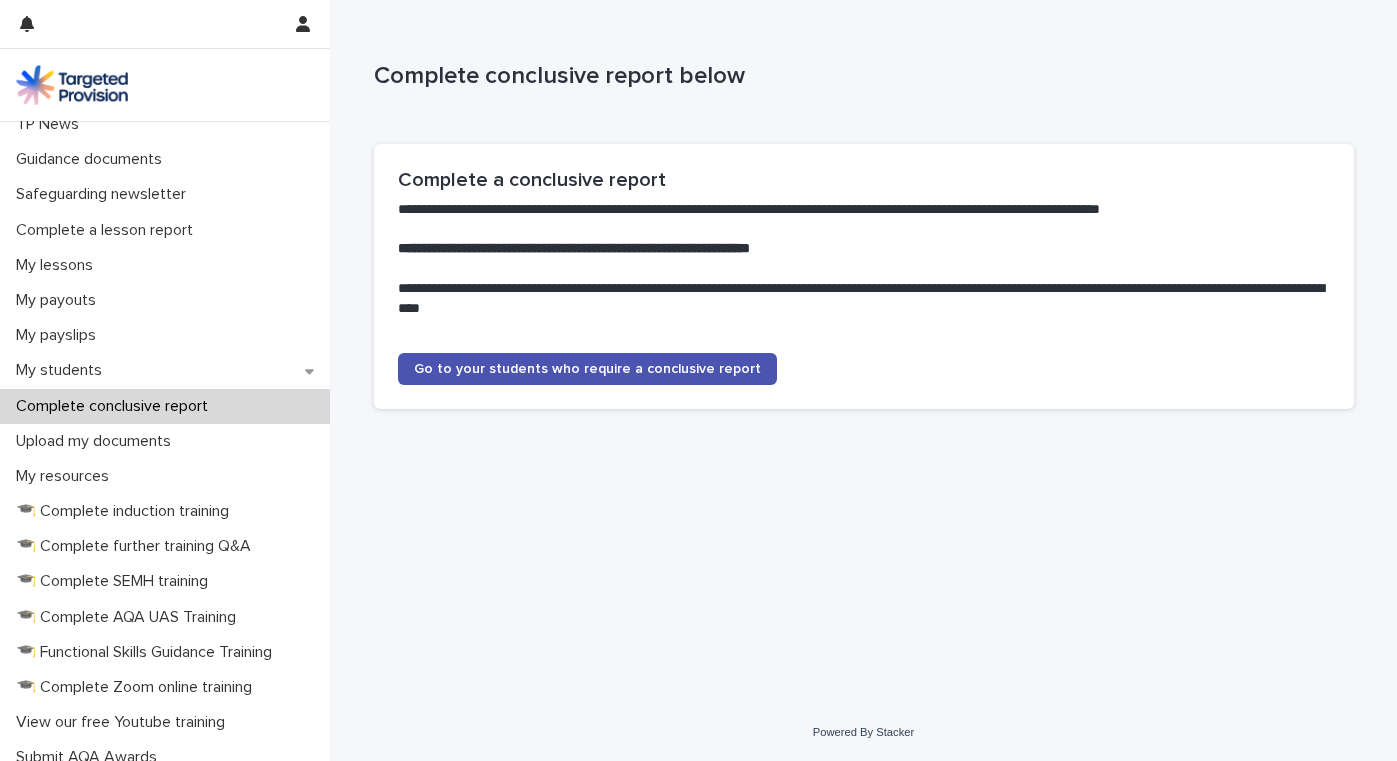 scroll, scrollTop: 375, scrollLeft: 0, axis: vertical 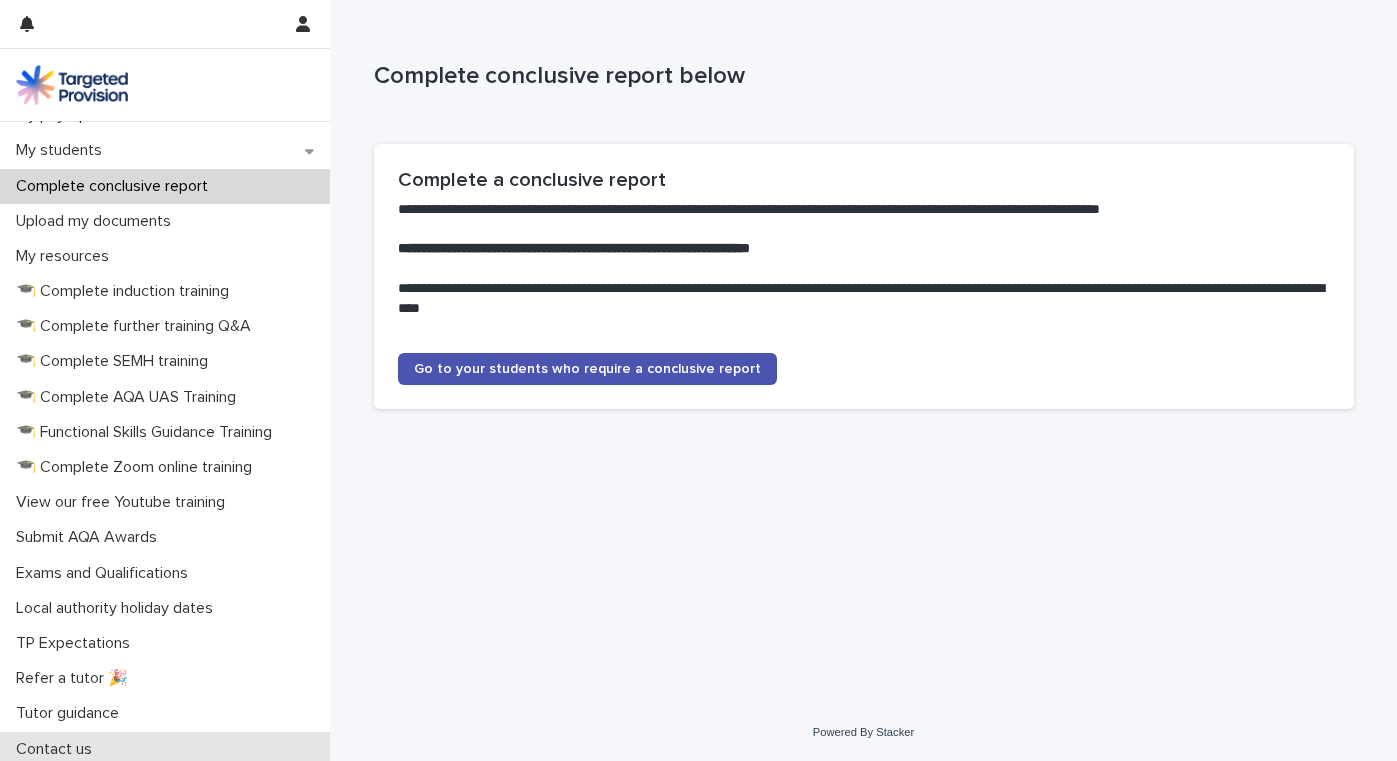 click on "Contact us" at bounding box center [58, 749] 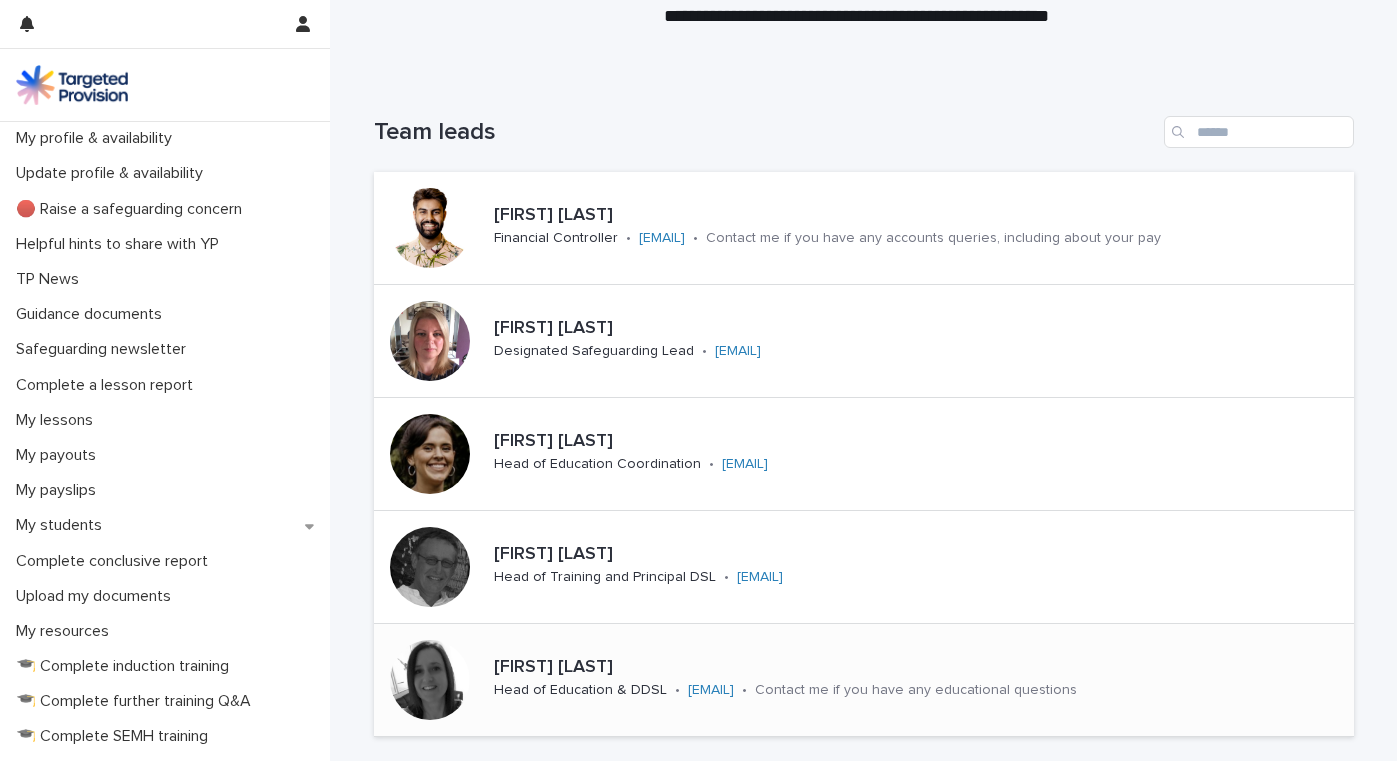 scroll, scrollTop: 0, scrollLeft: 0, axis: both 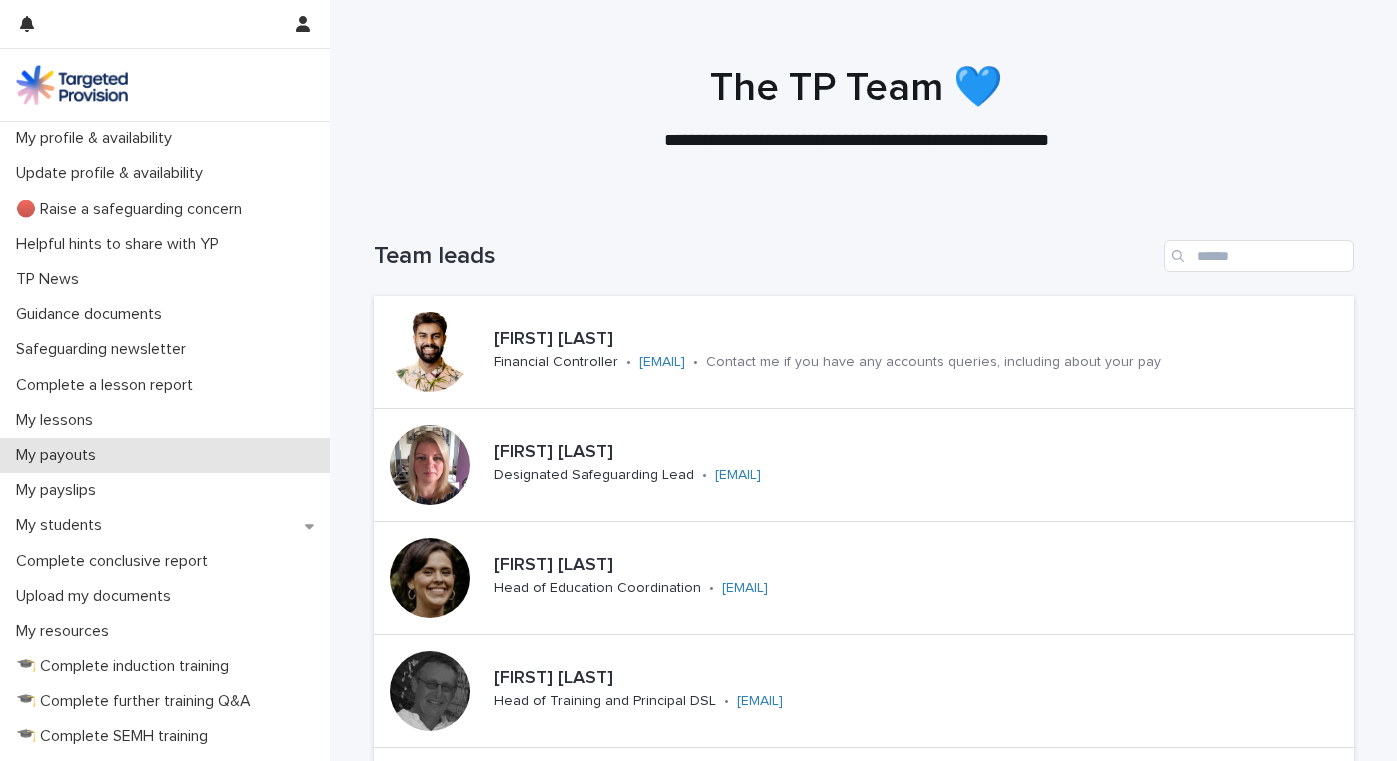 click on "My payouts" at bounding box center [60, 455] 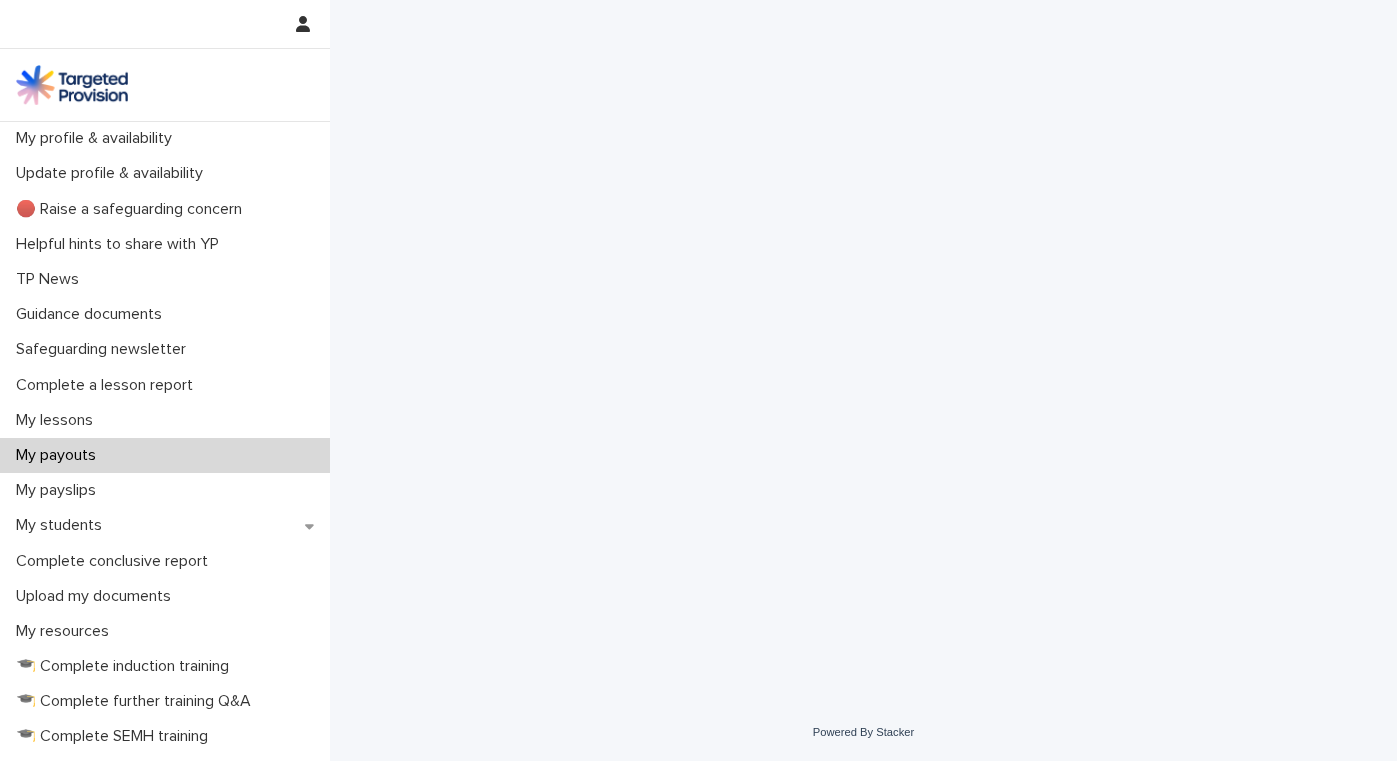 scroll, scrollTop: 0, scrollLeft: 0, axis: both 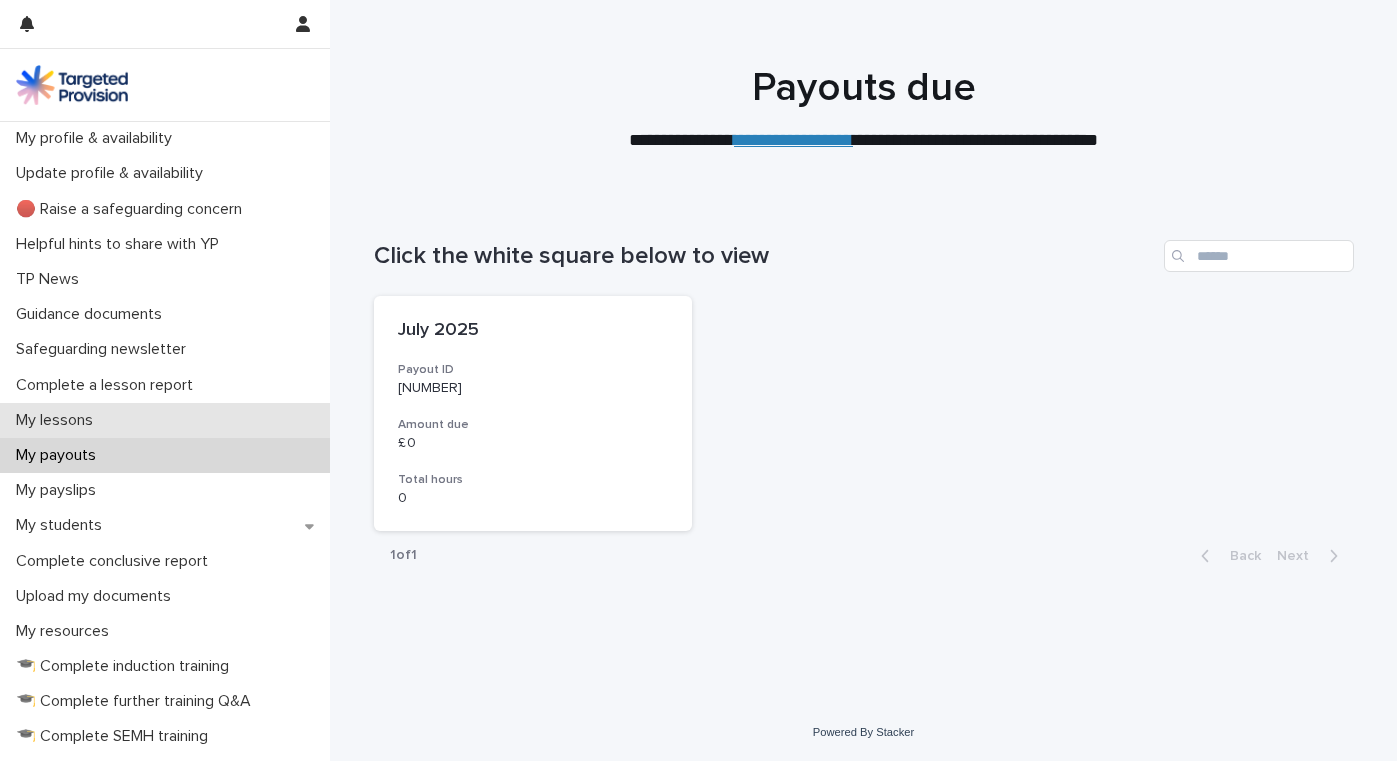 click on "My lessons" at bounding box center [58, 420] 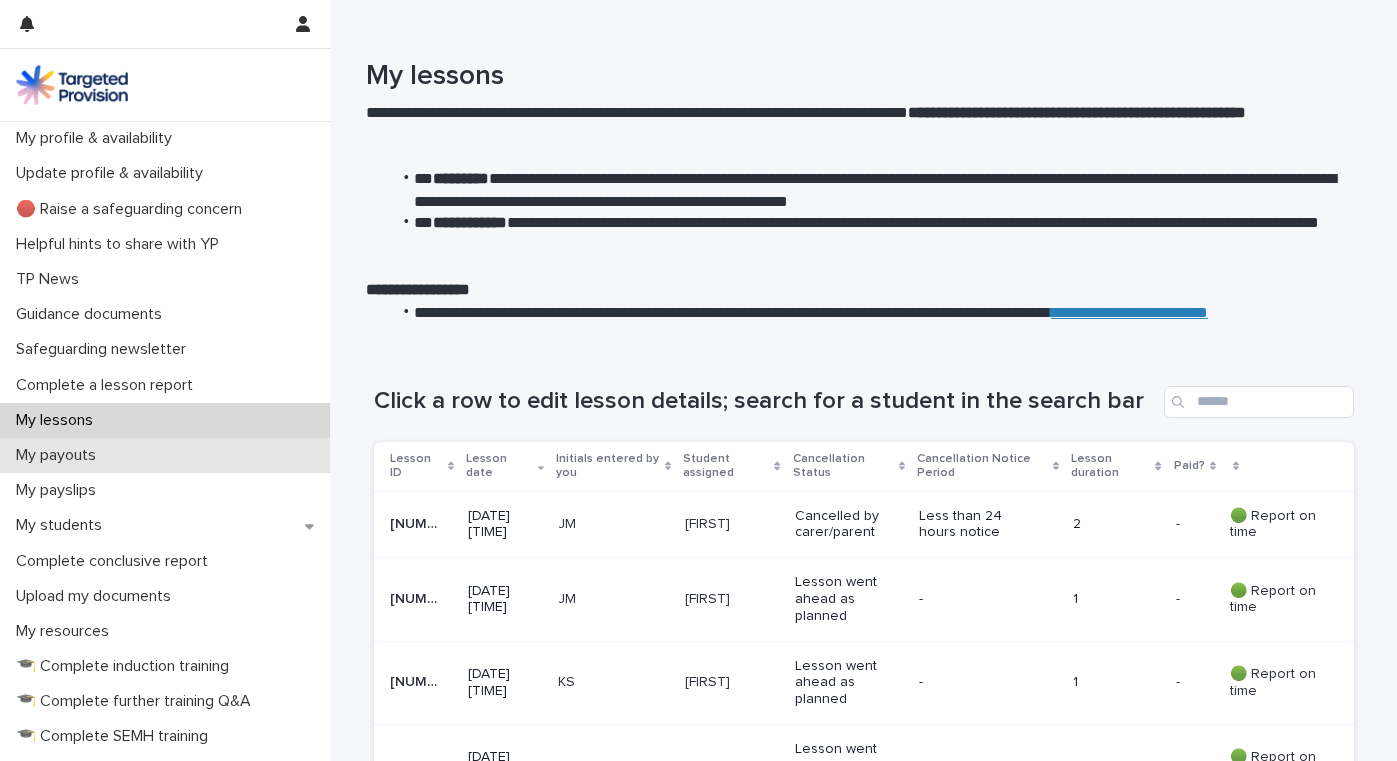 click on "My payouts" at bounding box center (60, 455) 